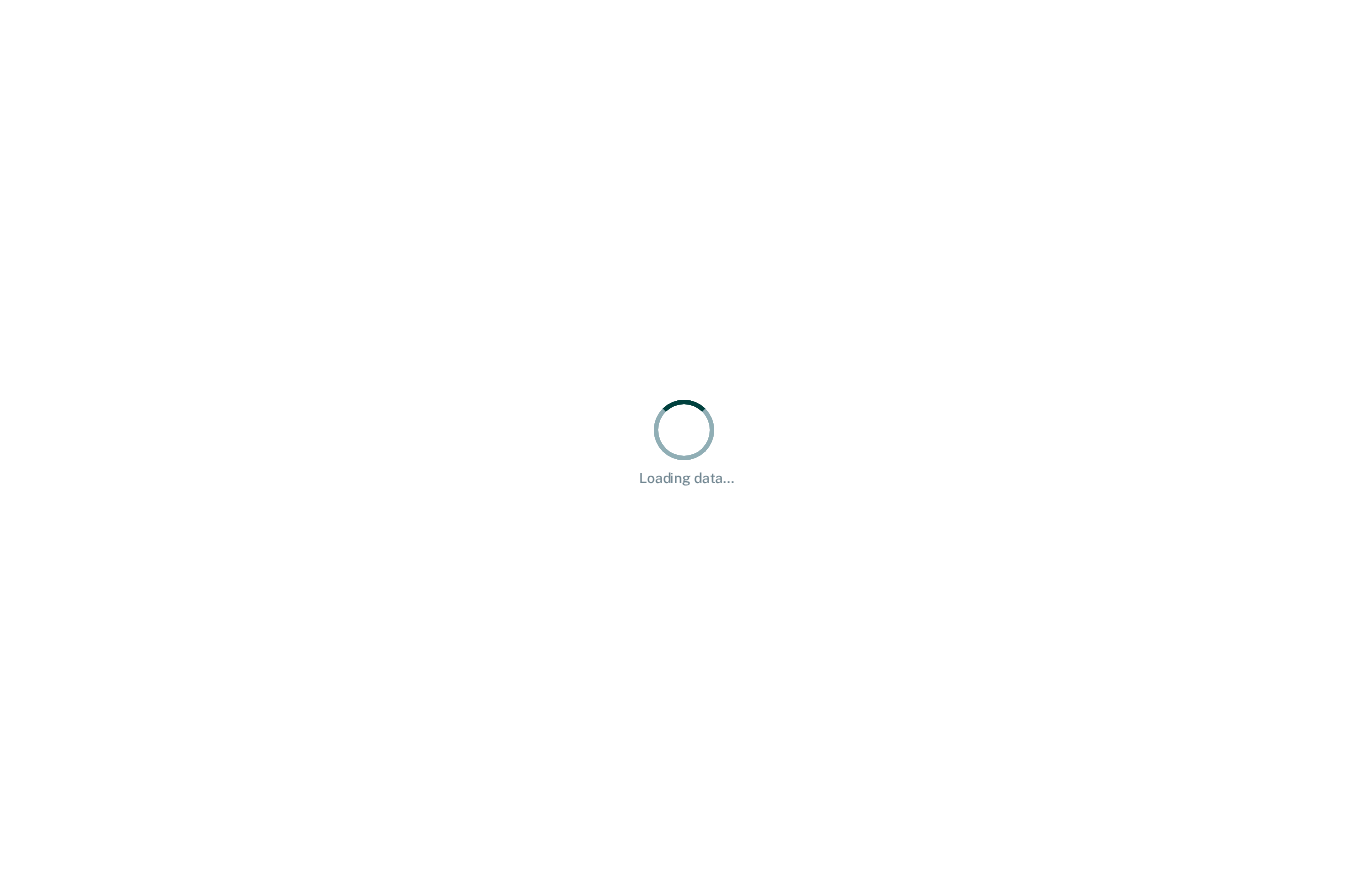 scroll, scrollTop: 0, scrollLeft: 0, axis: both 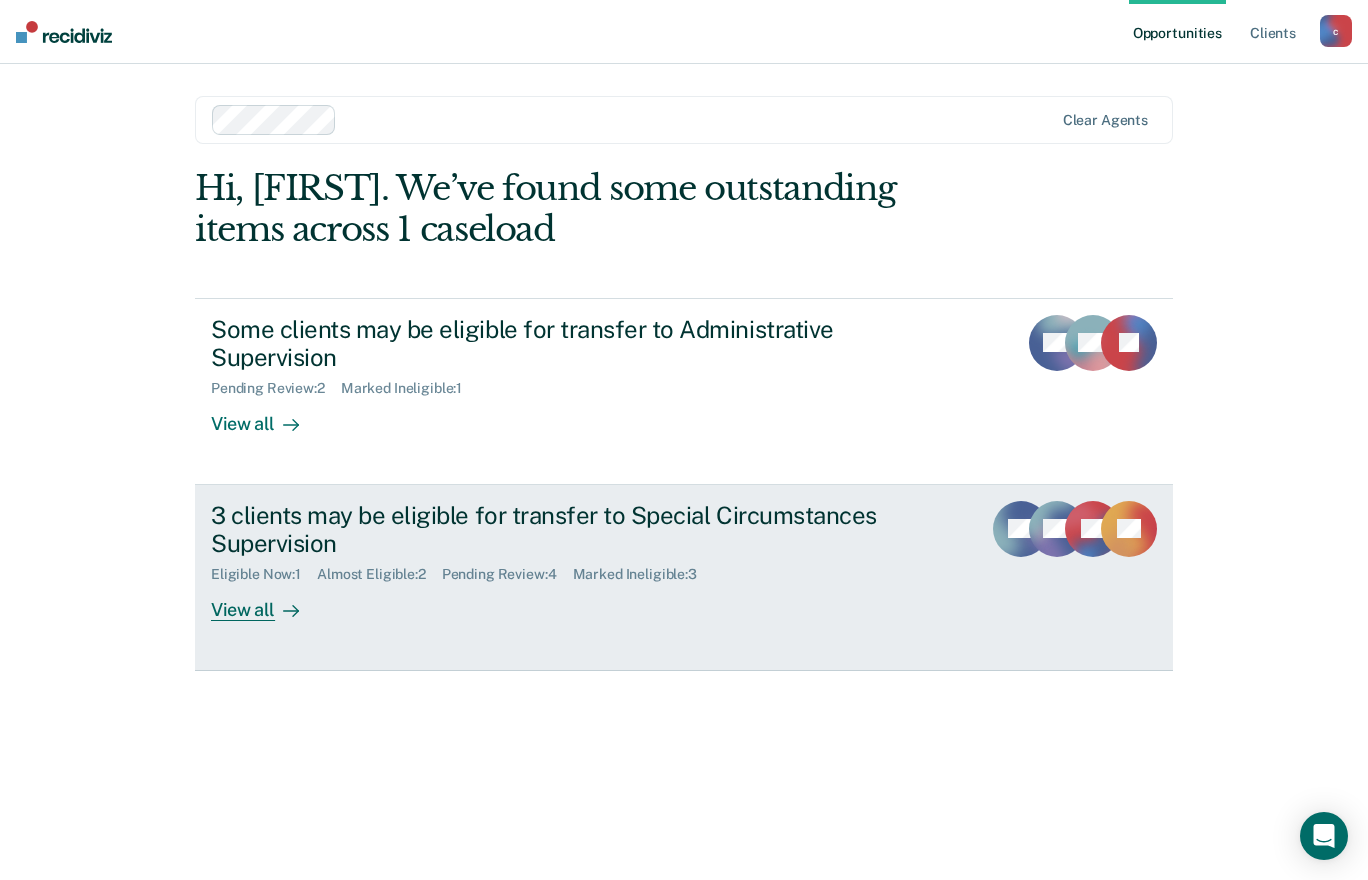 click at bounding box center (287, 610) 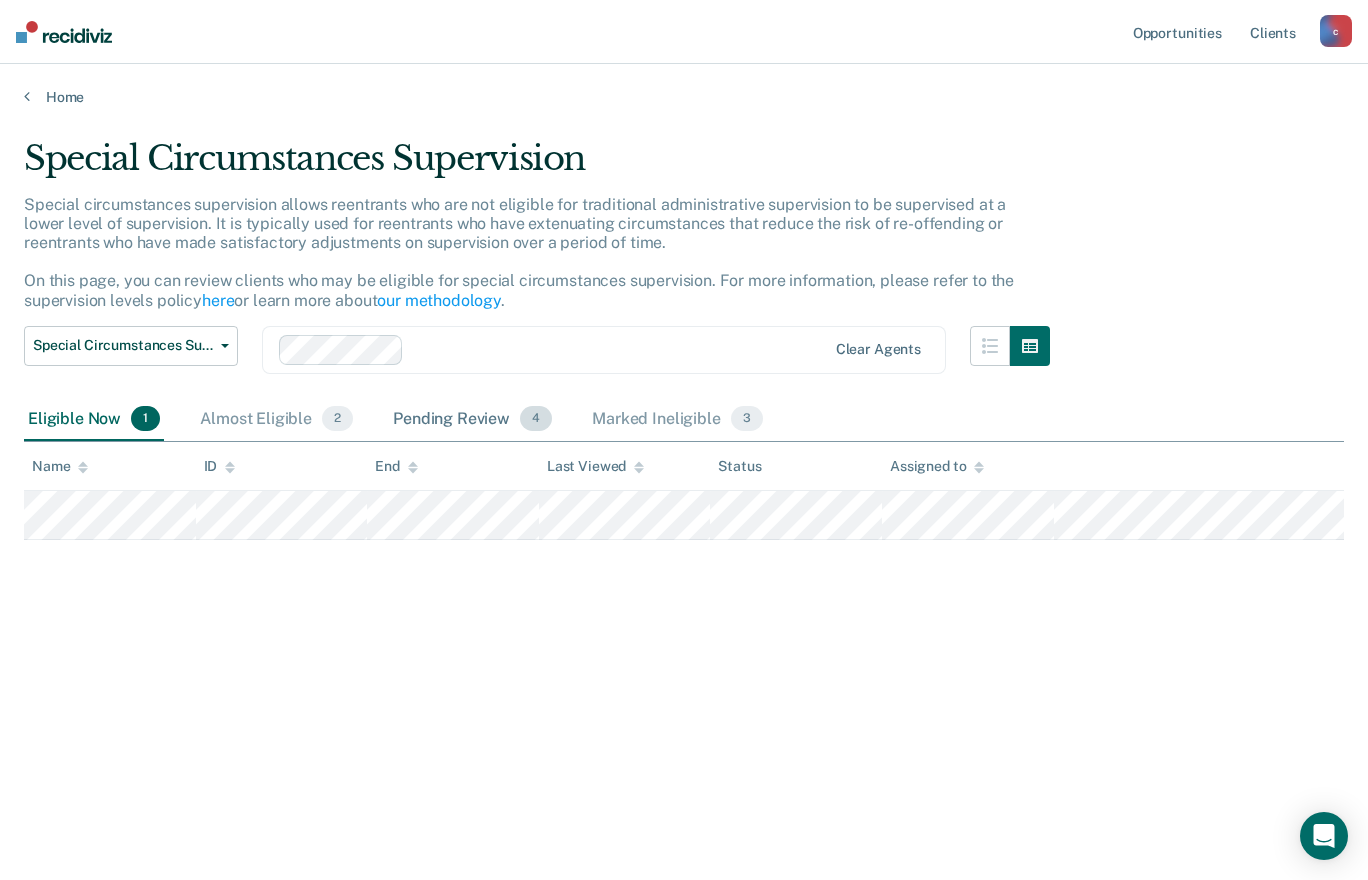 click on "Pending Review 4" at bounding box center [472, 420] 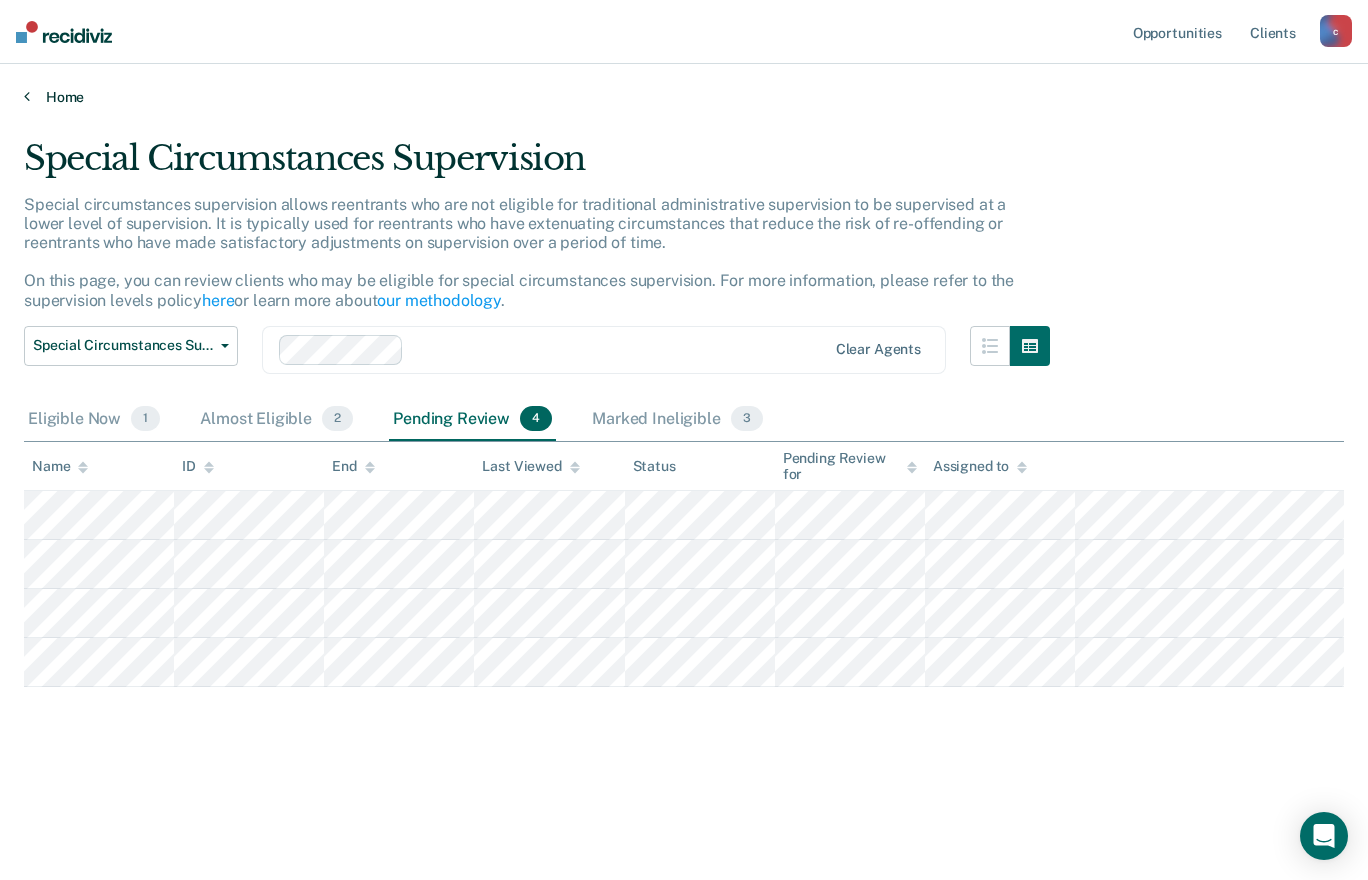 click on "Home" at bounding box center (684, 97) 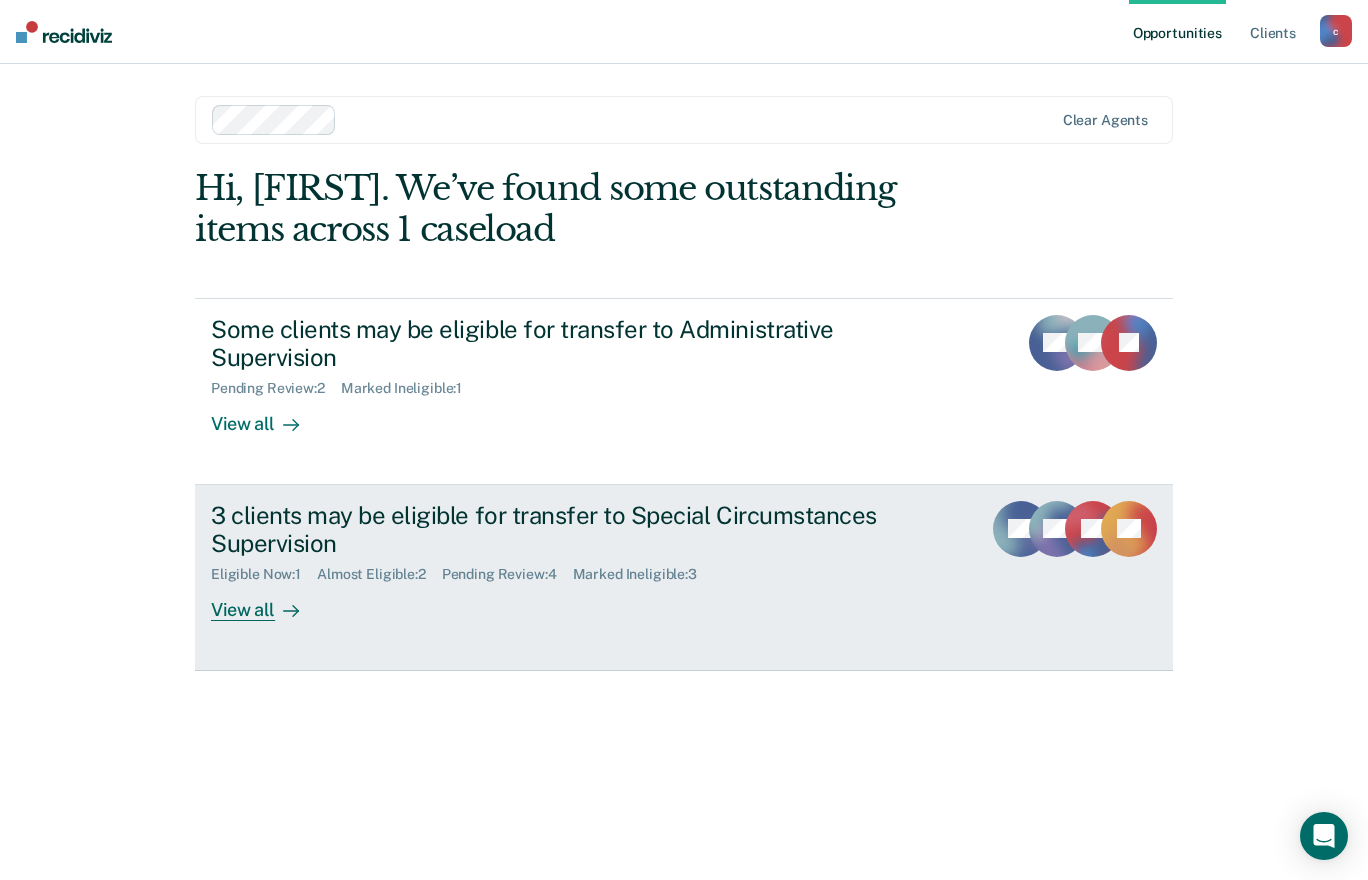 click on "View all" at bounding box center [267, 602] 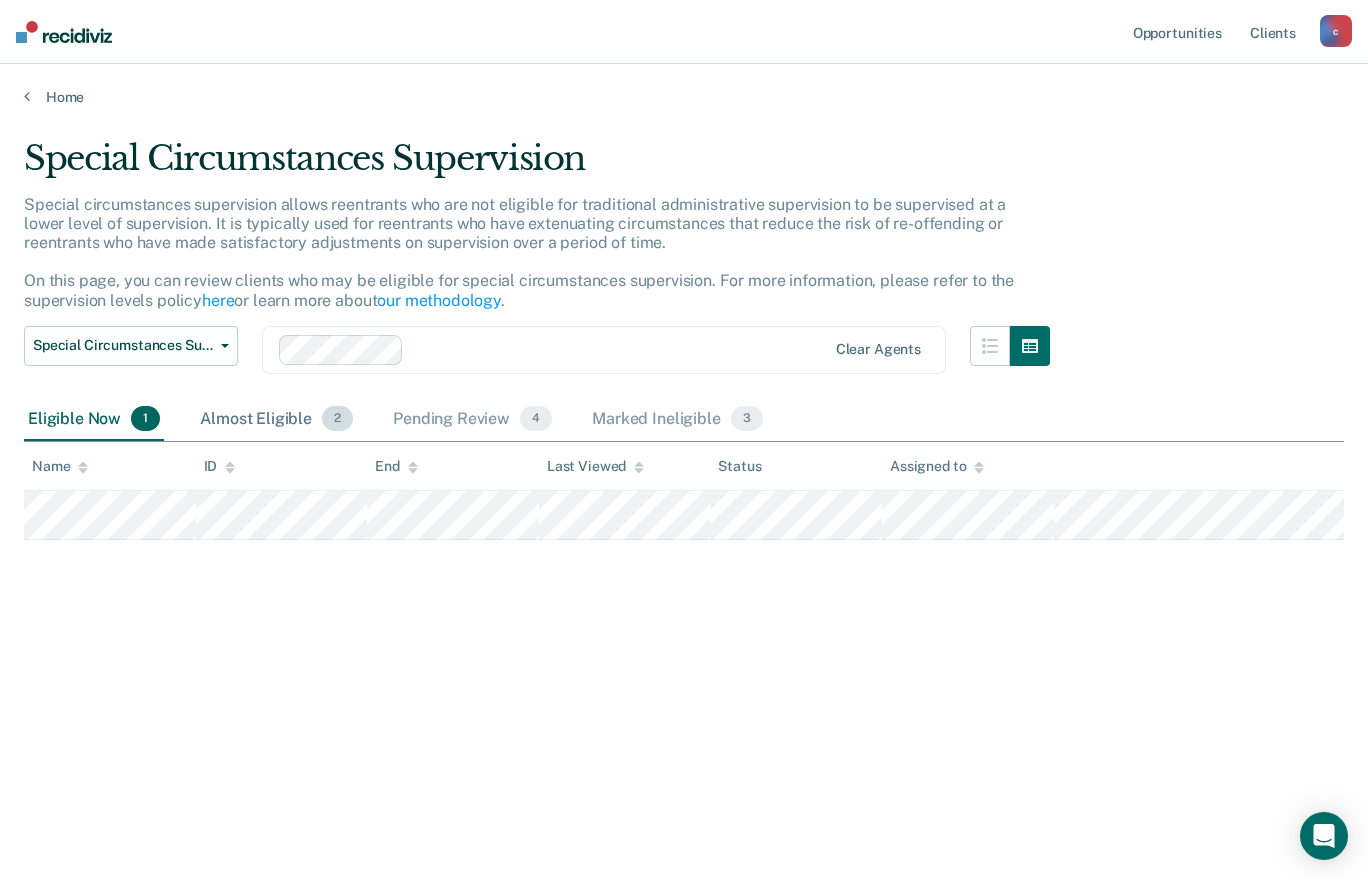 click on "Almost Eligible 2" at bounding box center (276, 420) 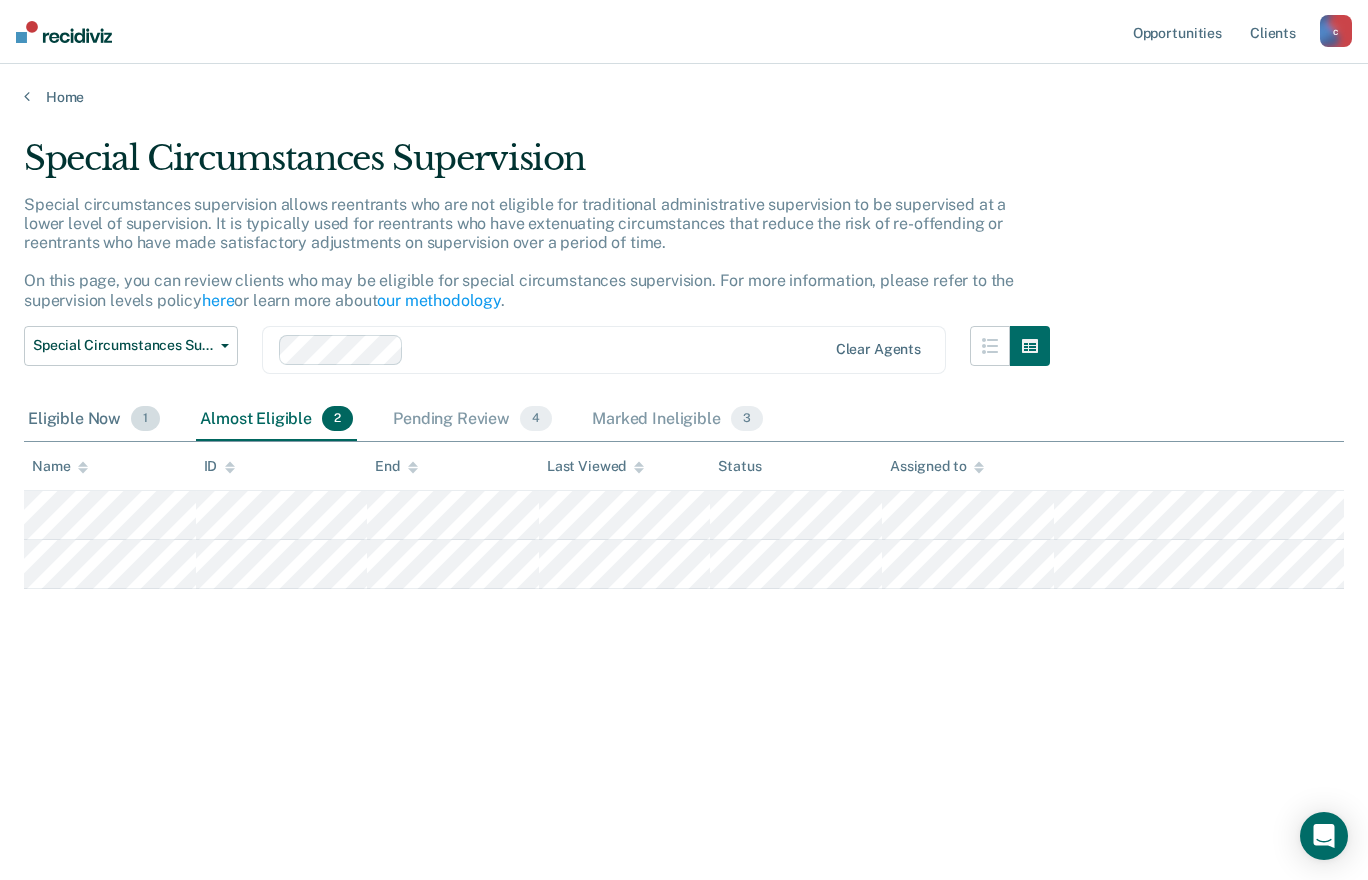 click on "Eligible Now 1" at bounding box center (94, 420) 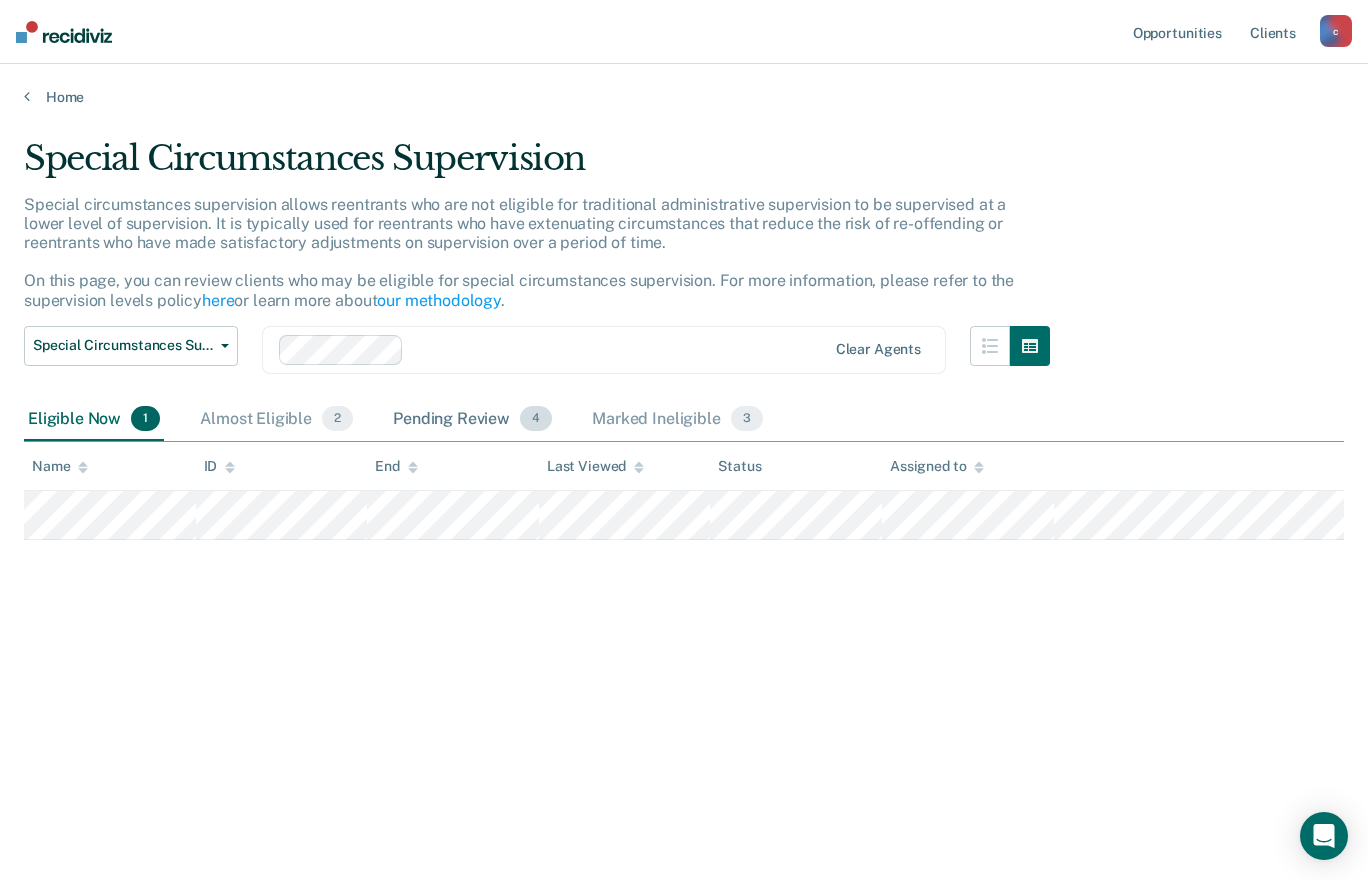 click on "Pending Review 4" at bounding box center [472, 420] 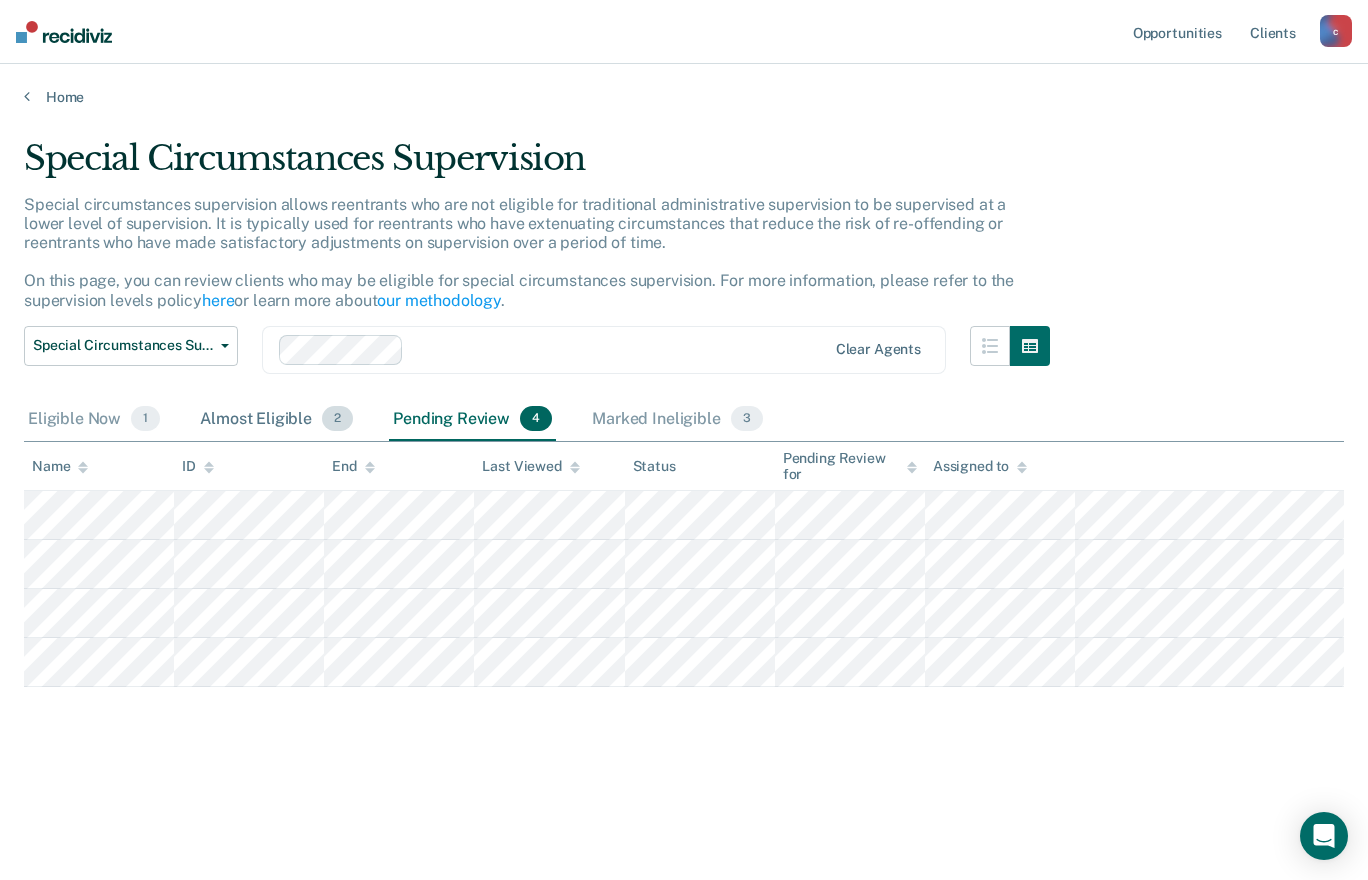 click on "Almost Eligible 2" at bounding box center [276, 420] 